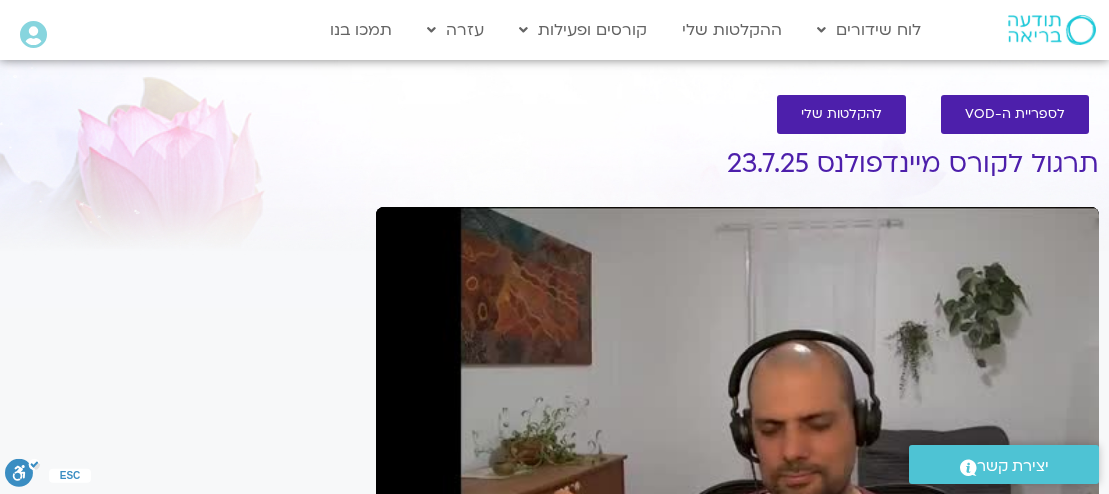 scroll, scrollTop: 240, scrollLeft: 0, axis: vertical 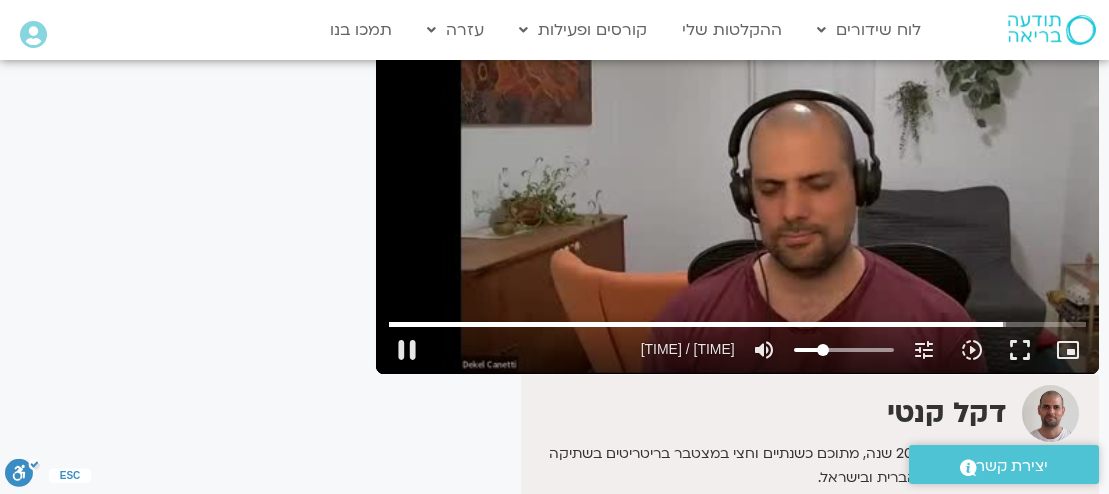 type on "3136.484017" 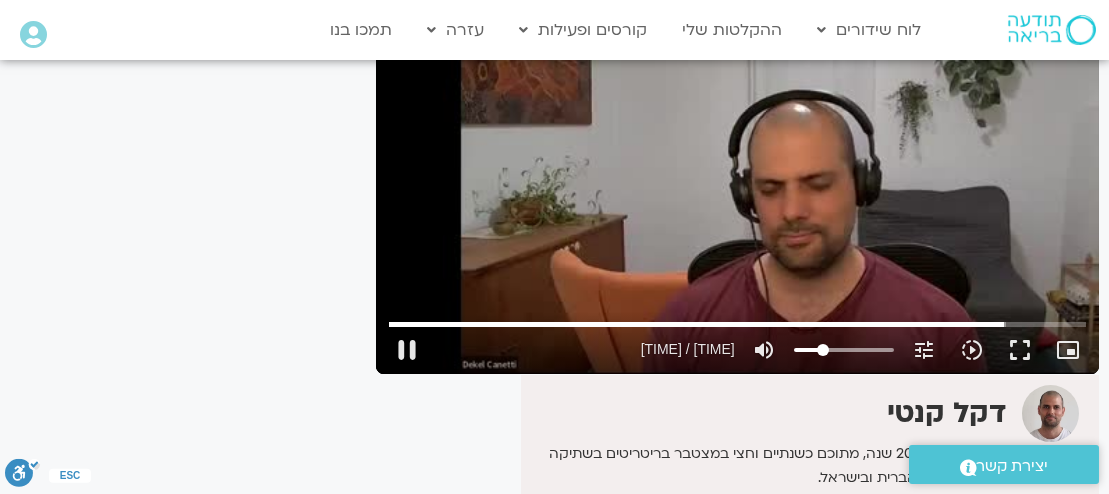 type on "3137.562398" 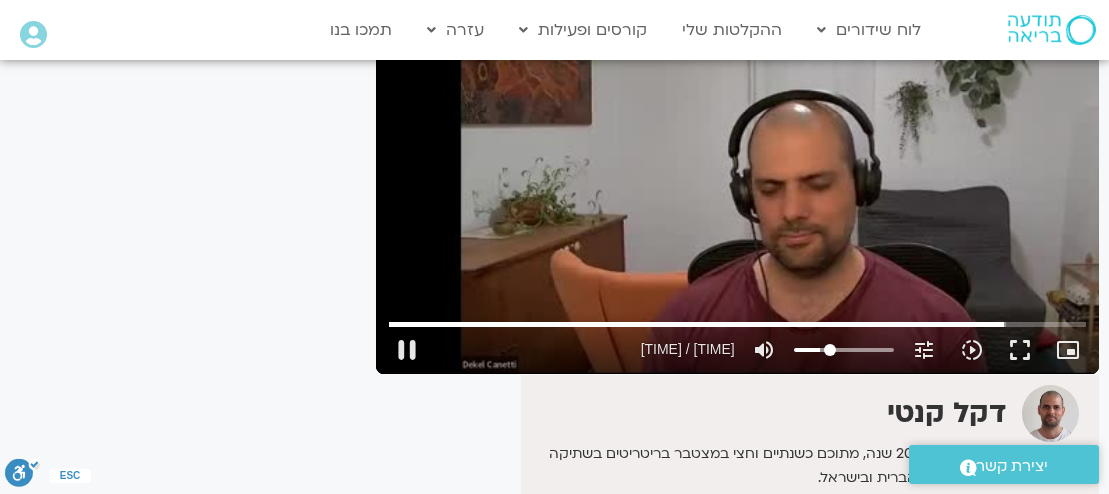 type on "35" 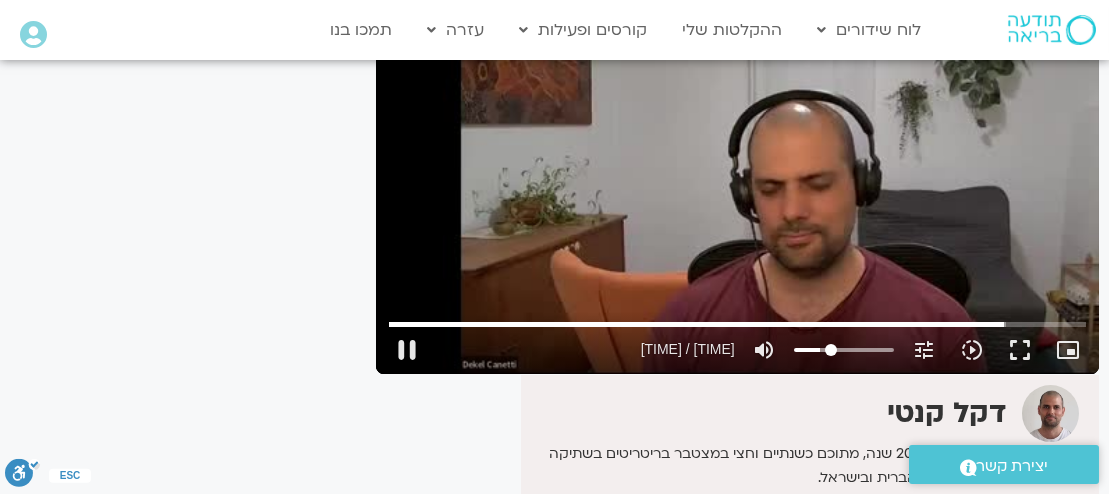 type on "3137.696808" 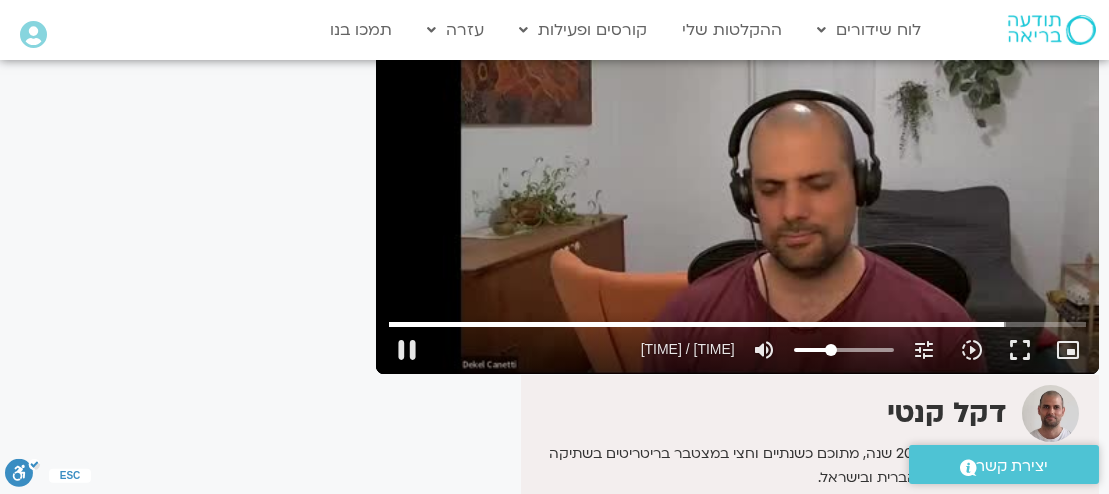 click on "pause 52:17 / 59:18 volume_up Mute tune Resolution Auto 444p slow_motion_video Playback speed 1x 1x fullscreen picture_in_picture_alt Picture-in-Picture Off" at bounding box center (737, 350) 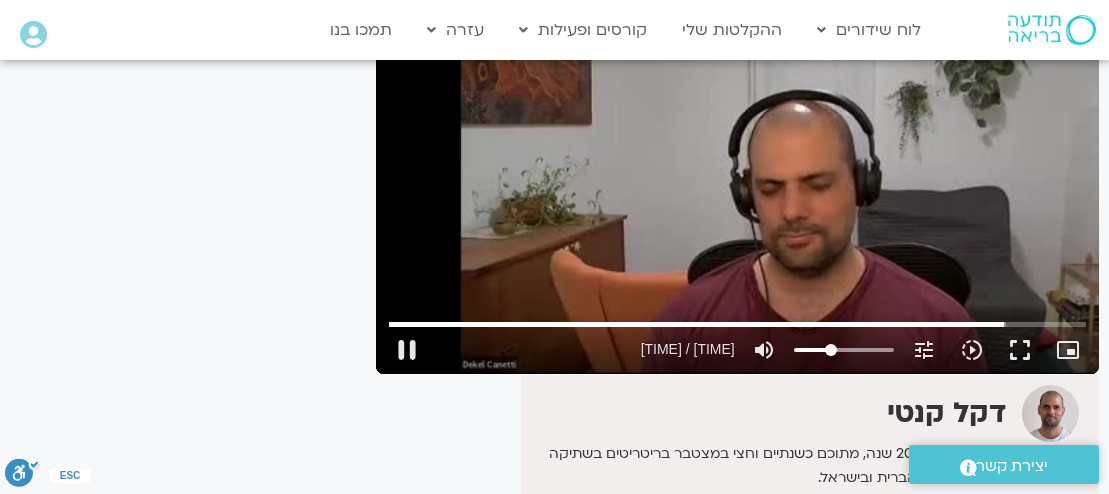 type on "3138.340754" 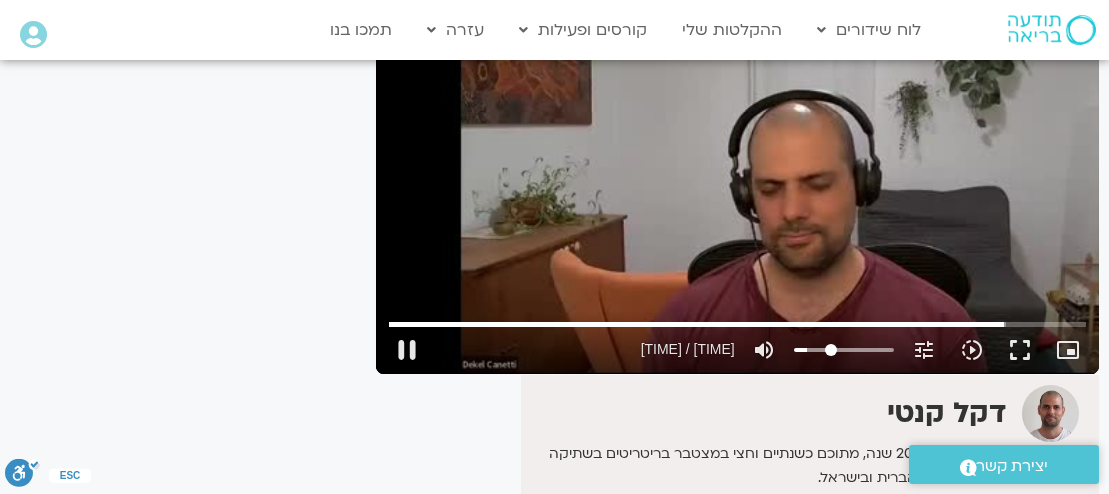 type on "33.7165308498254" 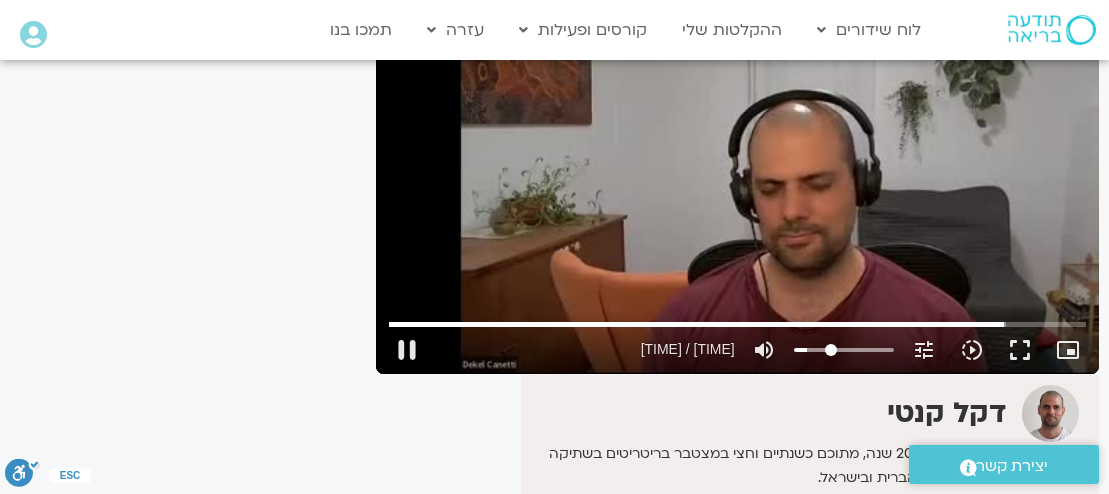 type on "3138.47344" 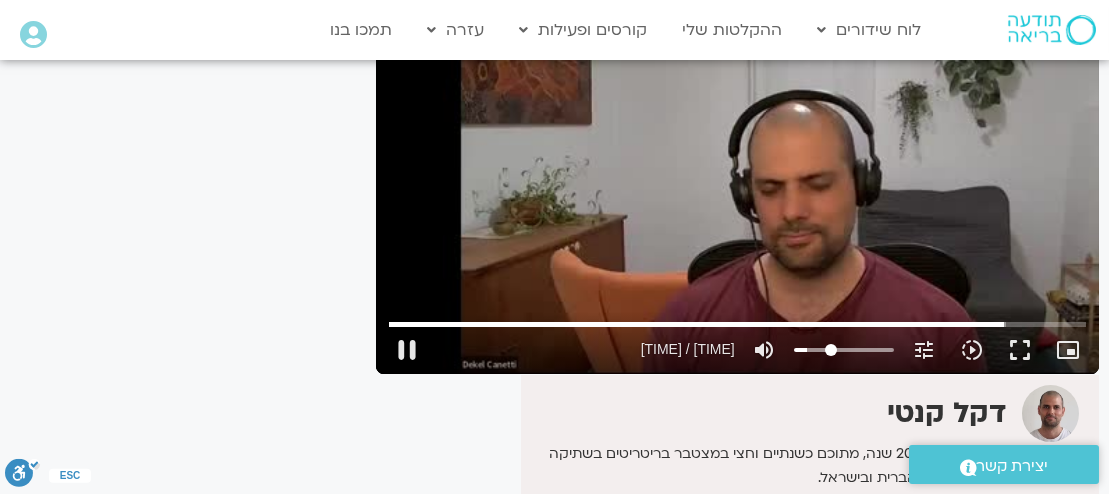 type on "42.0838183934808" 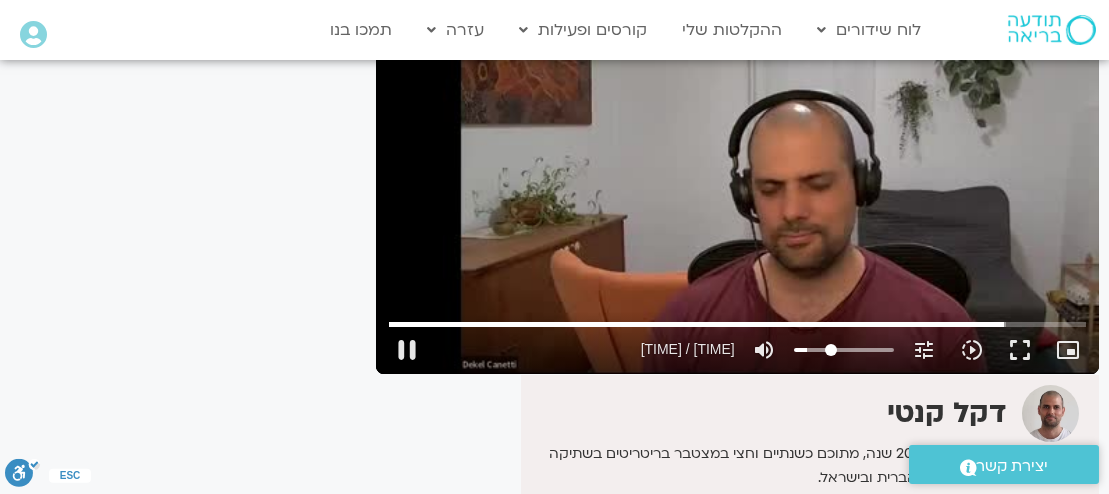 type on "3138.619411" 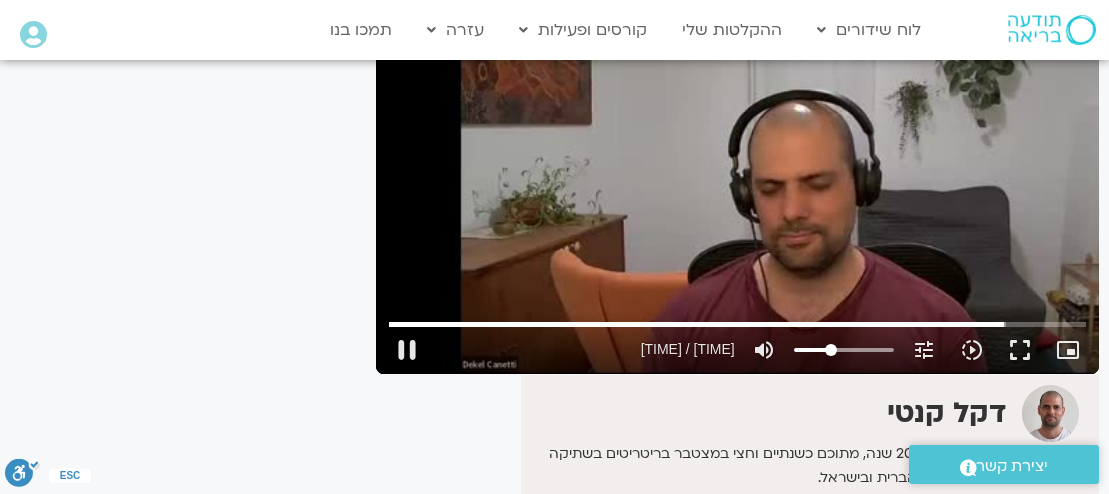 type on "44.8923166472643" 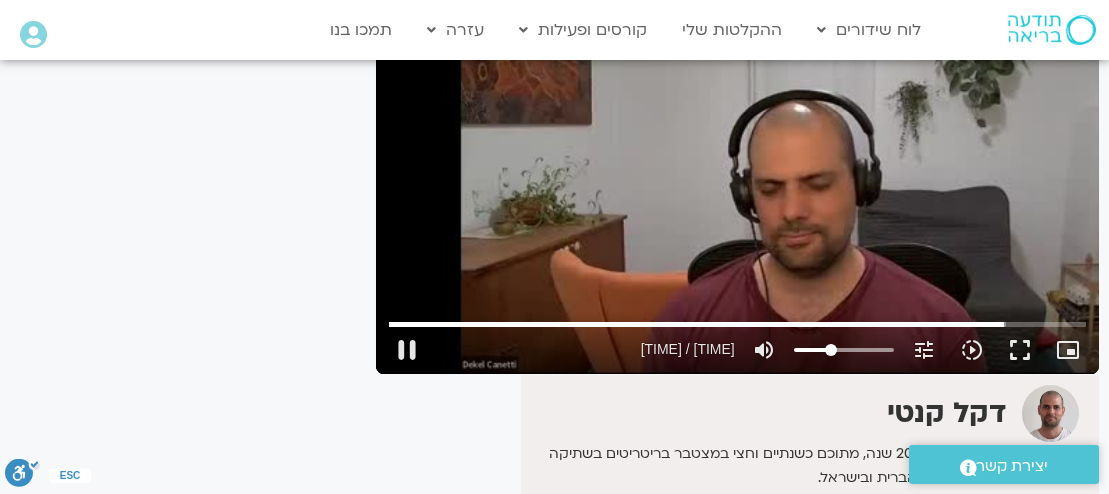type on "3138.752602" 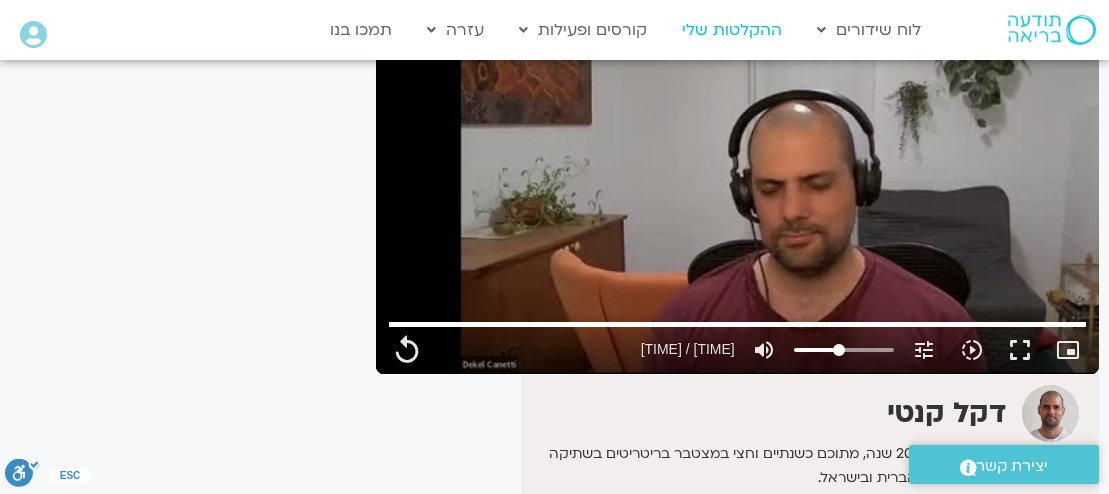 click on "ההקלטות שלי" at bounding box center (732, 30) 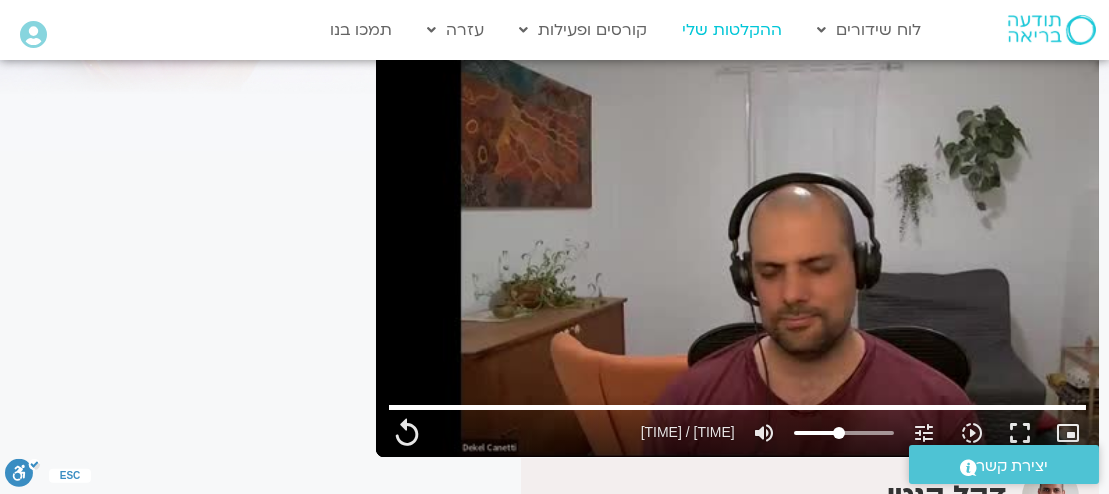 type on "3558.08" 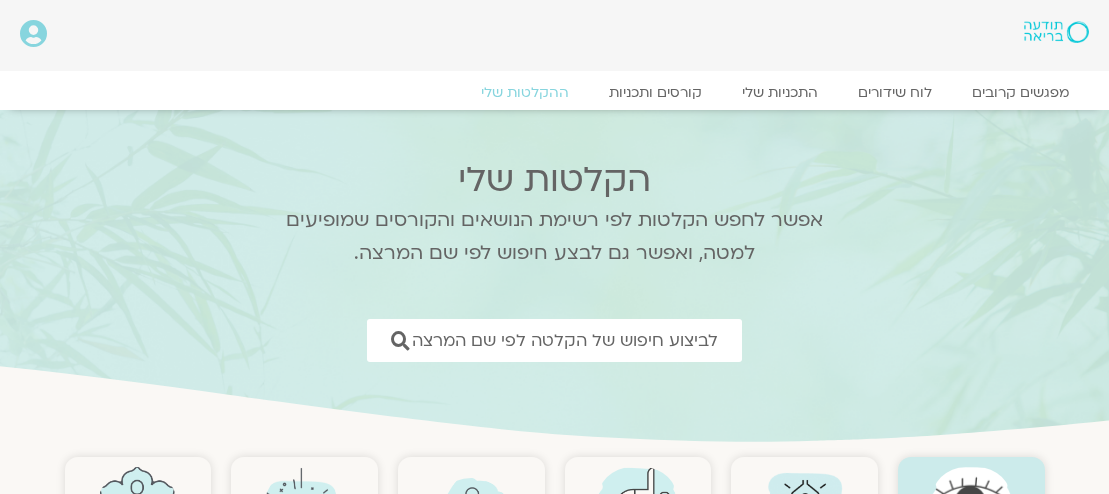 scroll, scrollTop: 0, scrollLeft: 0, axis: both 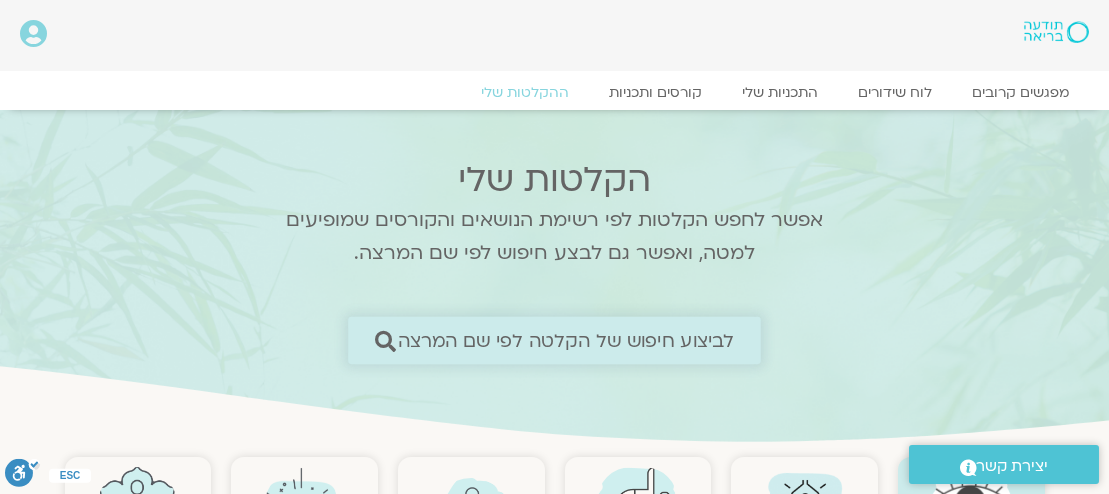 click on "לביצוע חיפוש של הקלטה לפי שם המרצה" at bounding box center [554, 340] 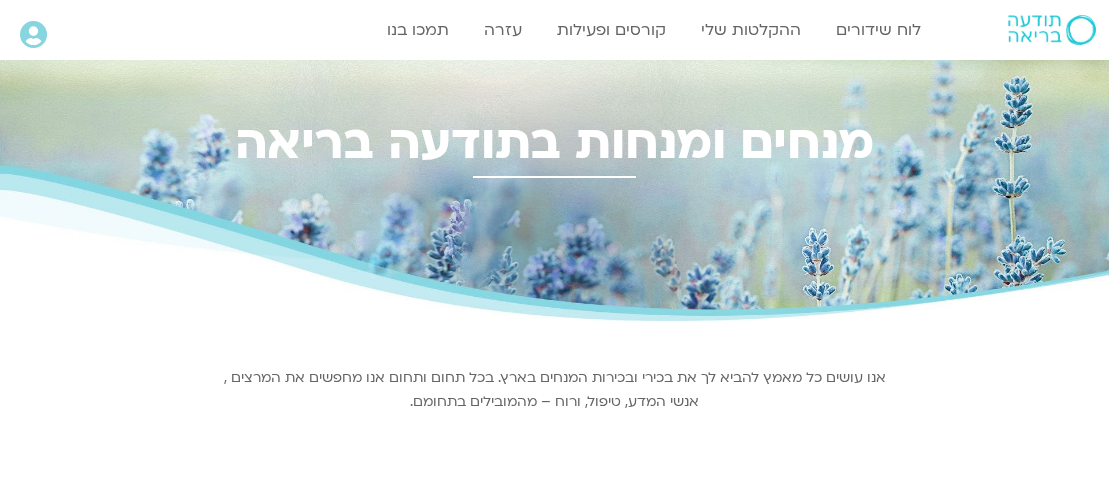 scroll, scrollTop: 0, scrollLeft: 0, axis: both 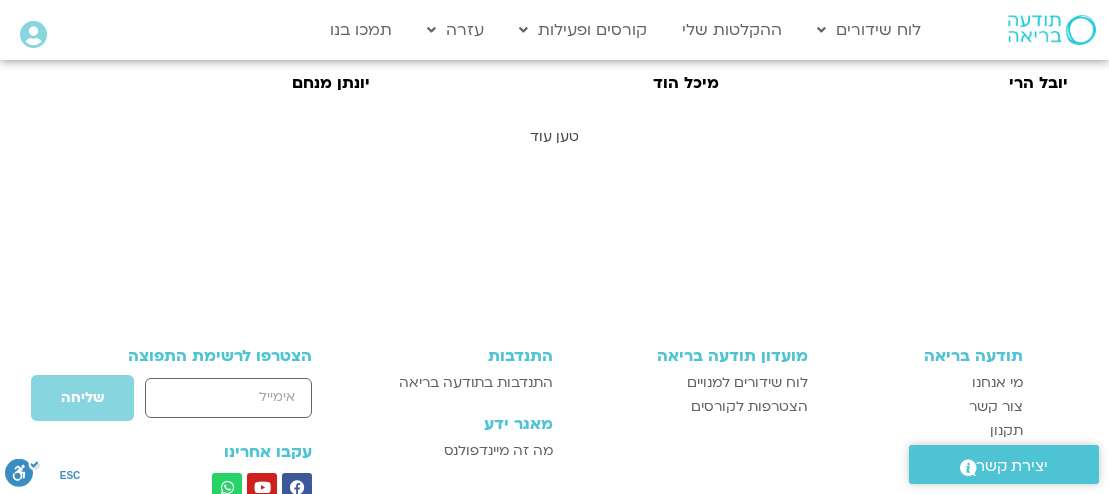 click on "טען עוד" at bounding box center (554, 136) 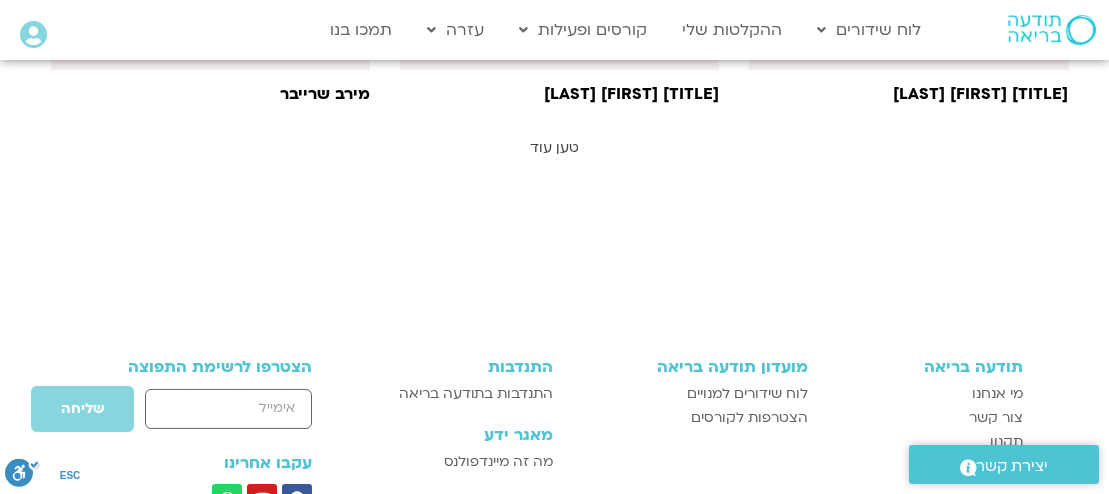 scroll, scrollTop: 2829, scrollLeft: 0, axis: vertical 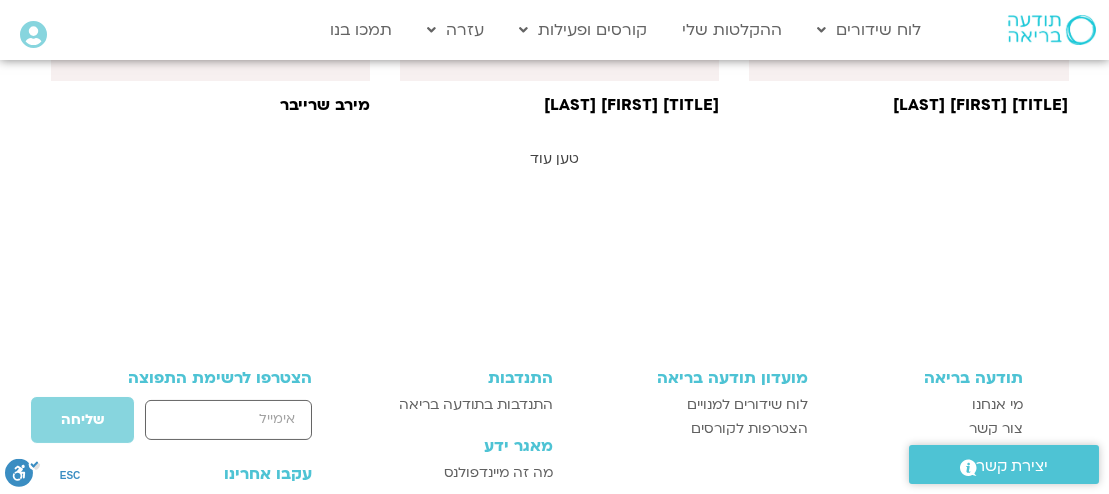 click on "טען עוד" at bounding box center [554, 158] 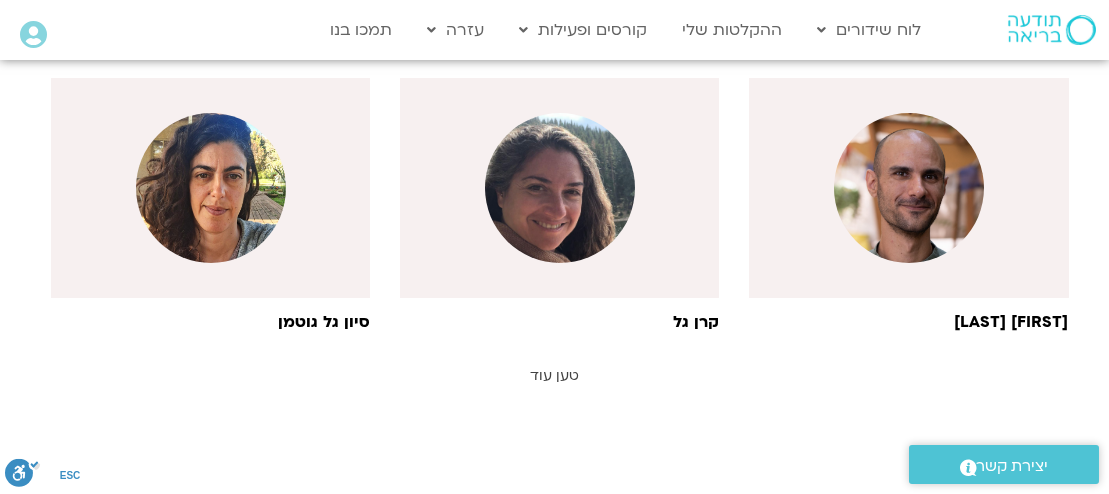scroll, scrollTop: 3775, scrollLeft: 0, axis: vertical 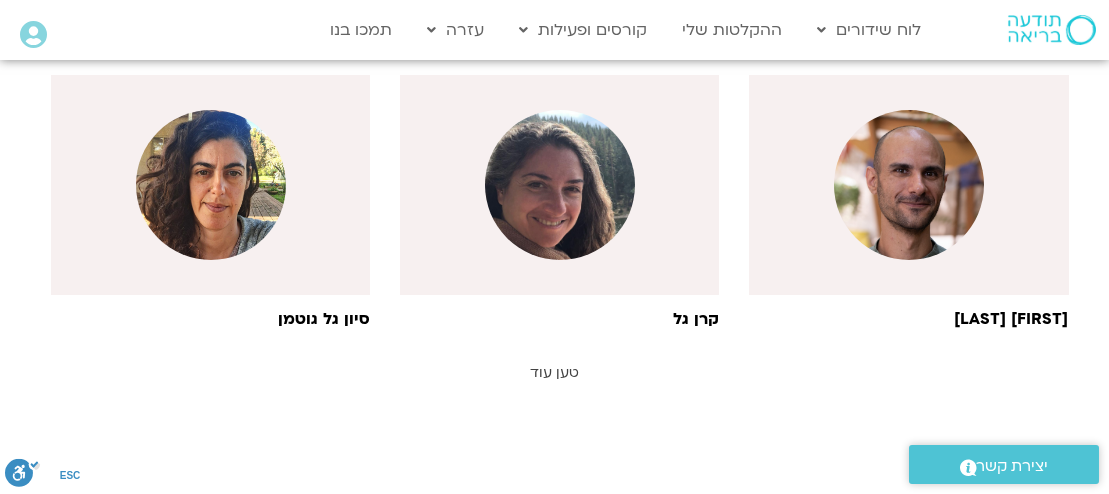 click on "טען עוד" at bounding box center (554, 372) 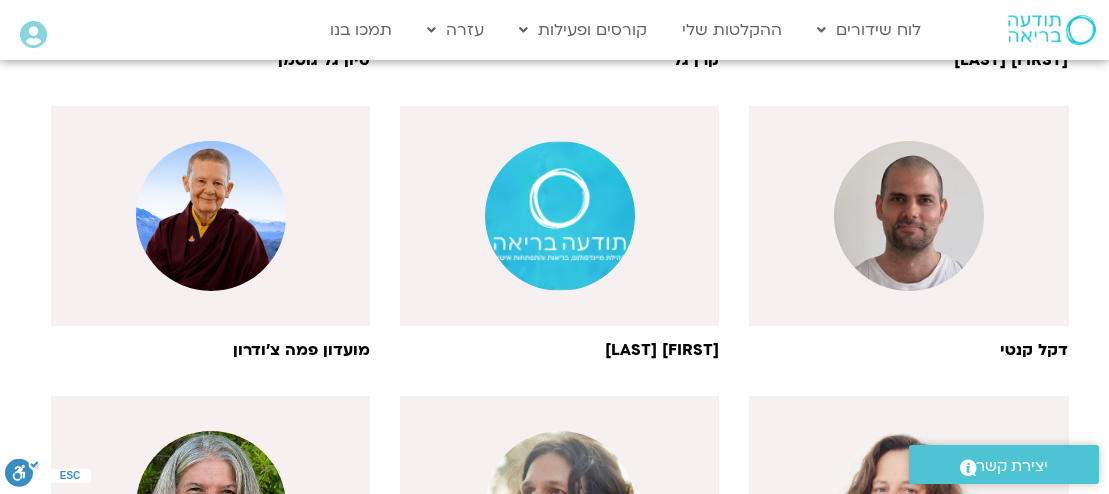 scroll, scrollTop: 4035, scrollLeft: 0, axis: vertical 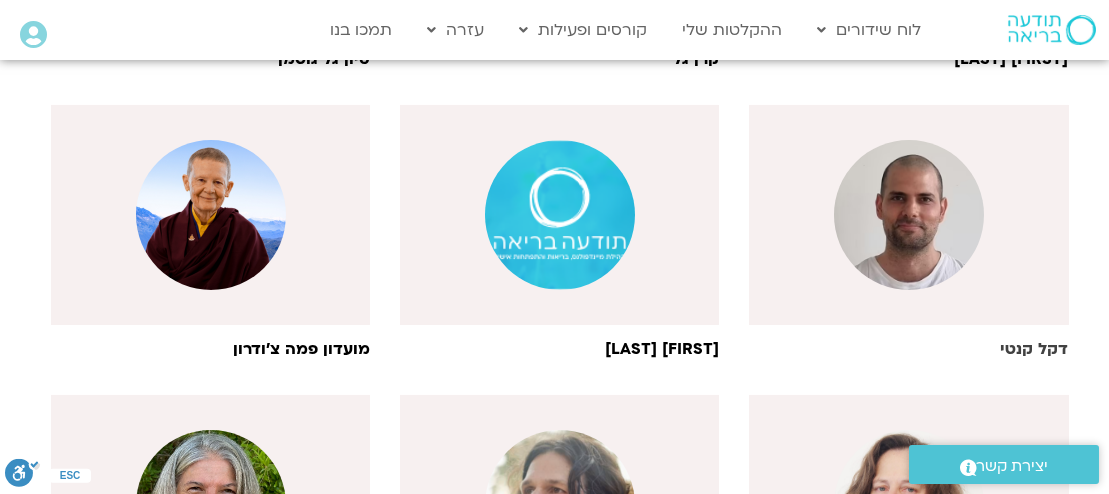click at bounding box center [909, 215] 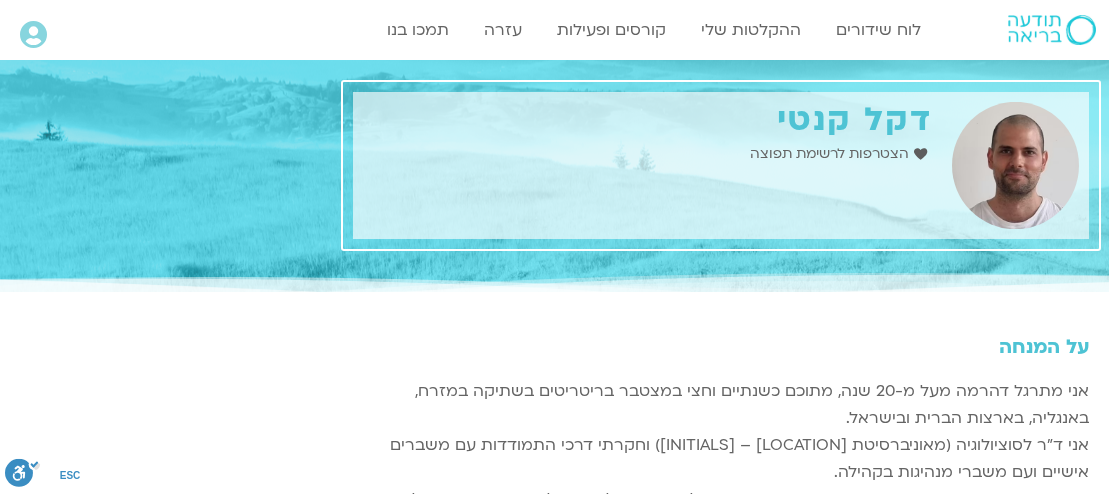 scroll, scrollTop: 0, scrollLeft: 0, axis: both 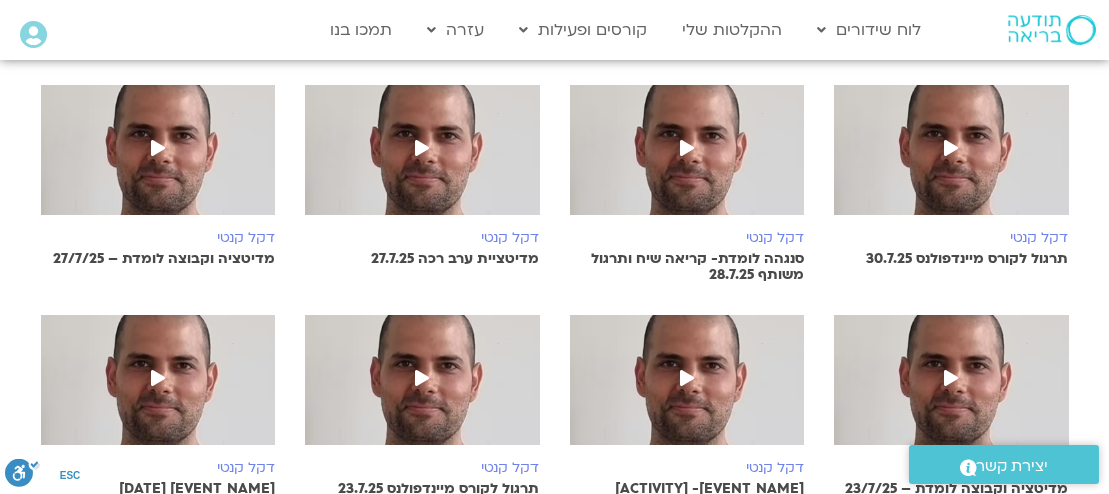 click at bounding box center [422, 148] 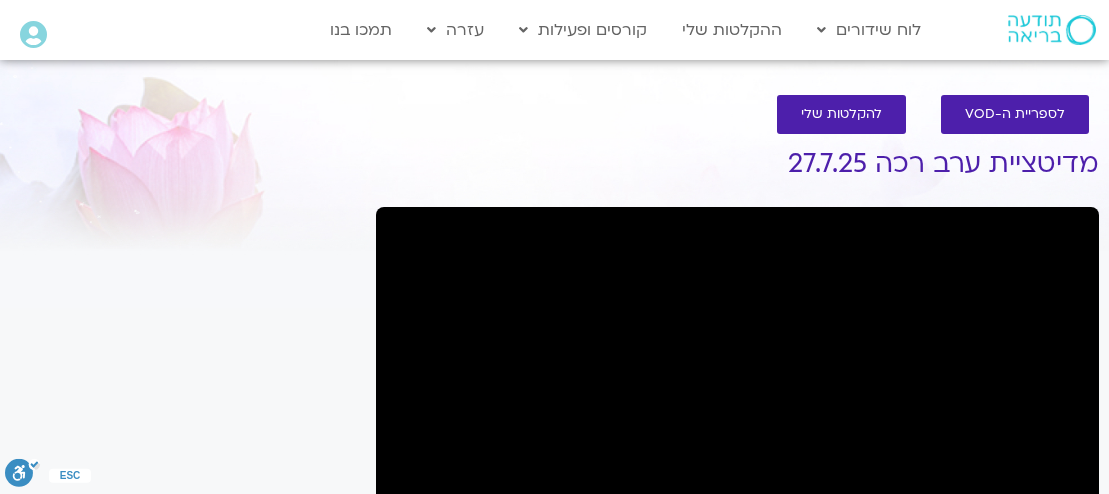 scroll, scrollTop: 0, scrollLeft: 0, axis: both 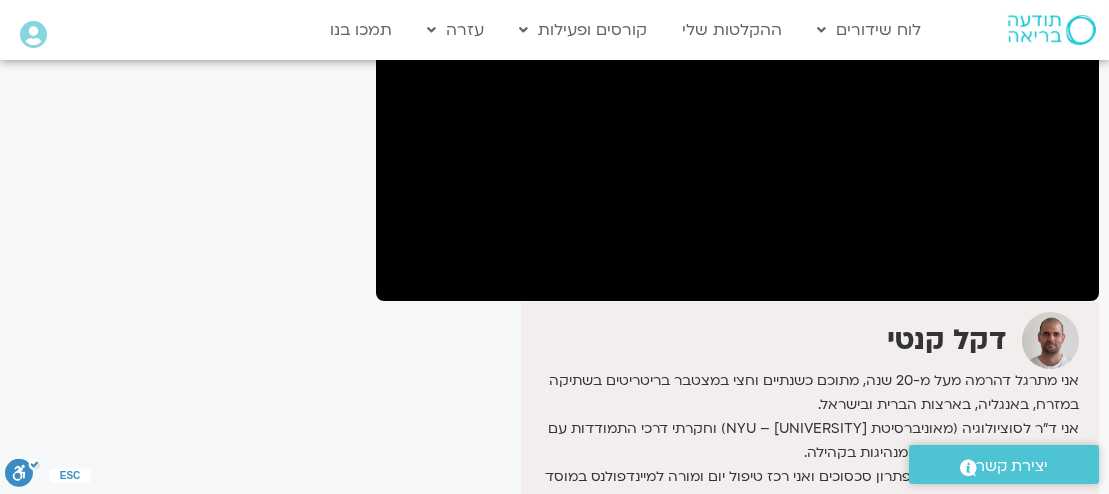 click on "[FIRST] [LAST]
אני מתרגל דהרמה מעל מ-20 שנה, מתוכם כשנתיים וחצי במצטבר בריטריטים בשתיקה במזרח, באנגליה, בארצות הברית ובישראל.
אני ד"ר לסוציולוגיה (מאוניברסיטת [UNIVERSITY] – NYU) וחקרתי דרכי התמודדות עם משברים אישיים ועם משברי מנהיגות בקהילה.
[FIRST]" at bounding box center [737, 472] 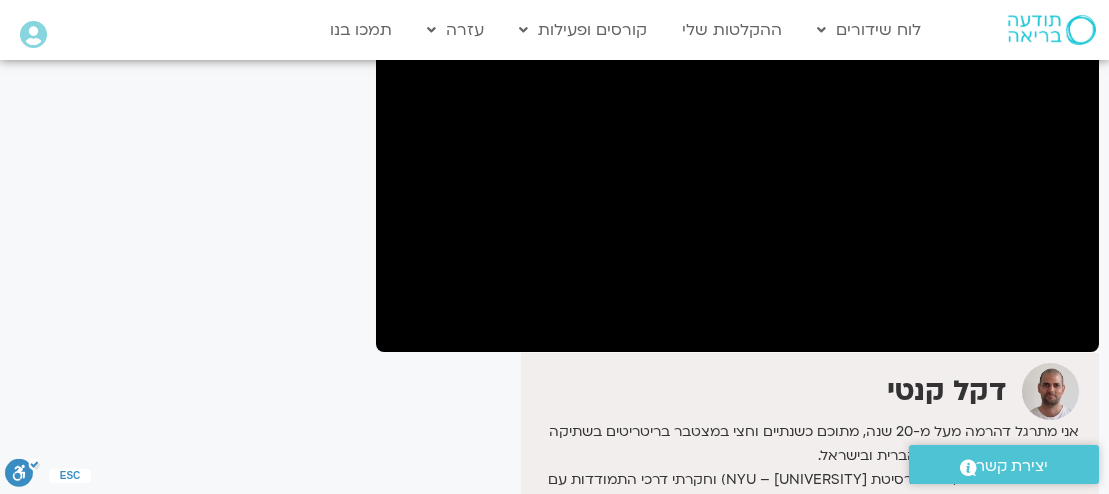 scroll, scrollTop: 268, scrollLeft: 0, axis: vertical 